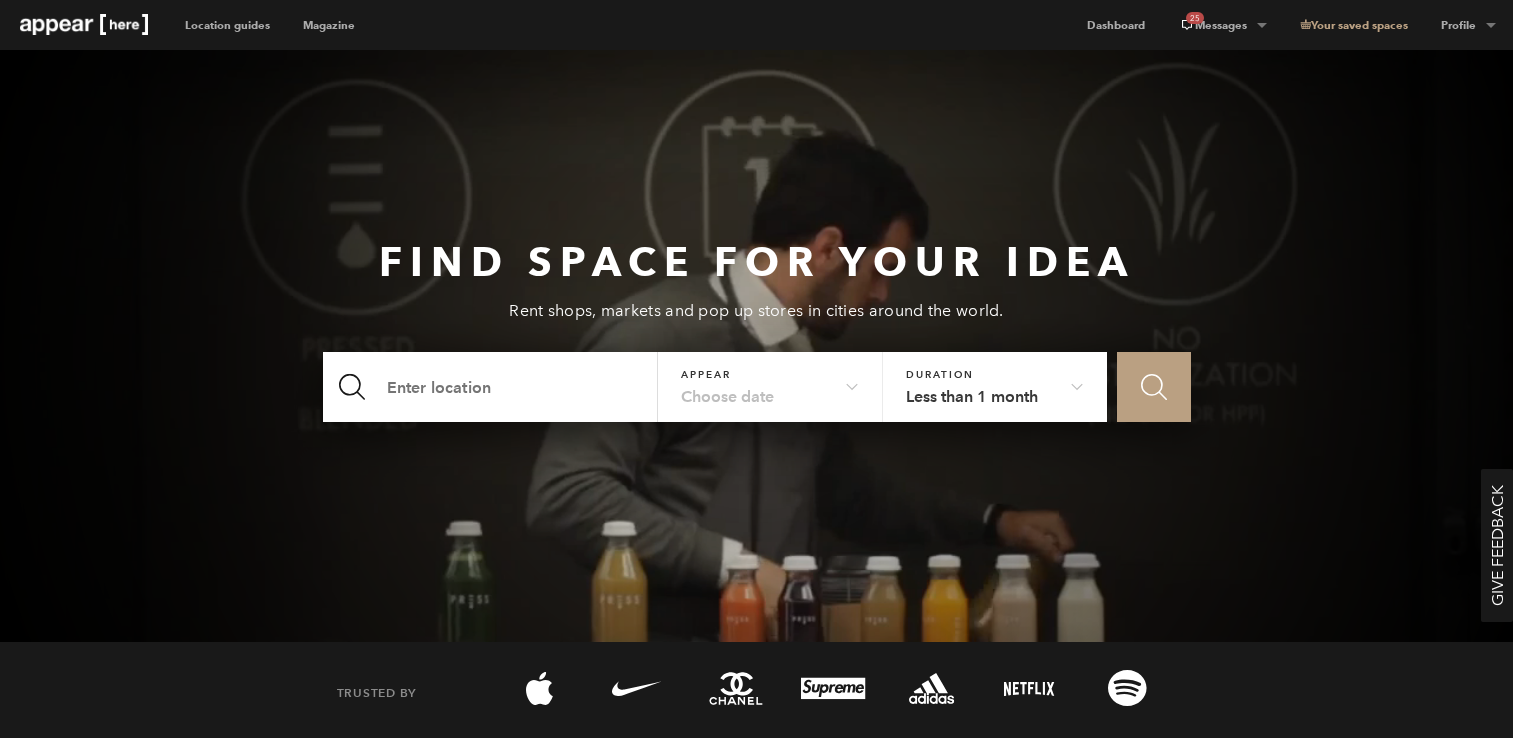 scroll, scrollTop: 0, scrollLeft: 0, axis: both 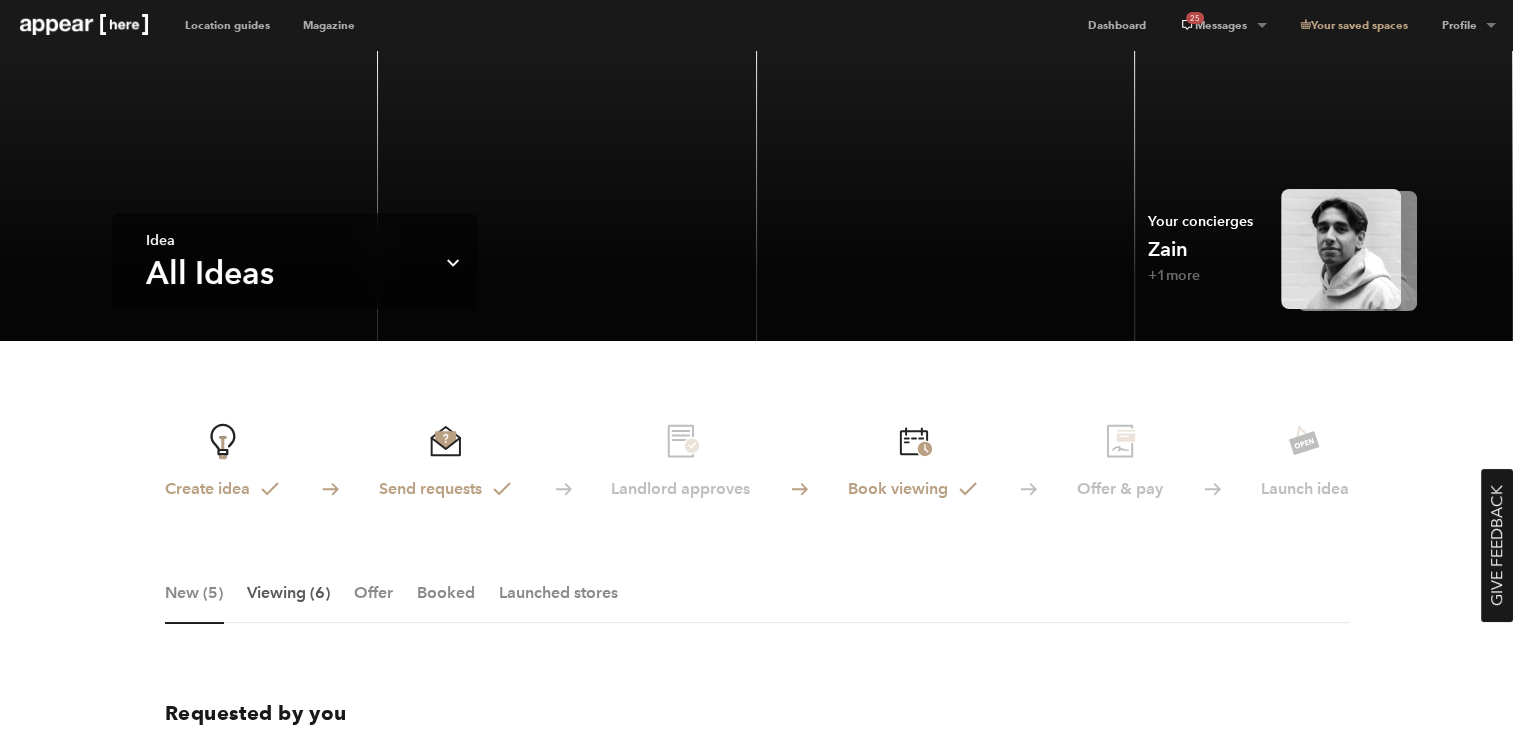 click on "Viewing   (6)" at bounding box center [288, 603] 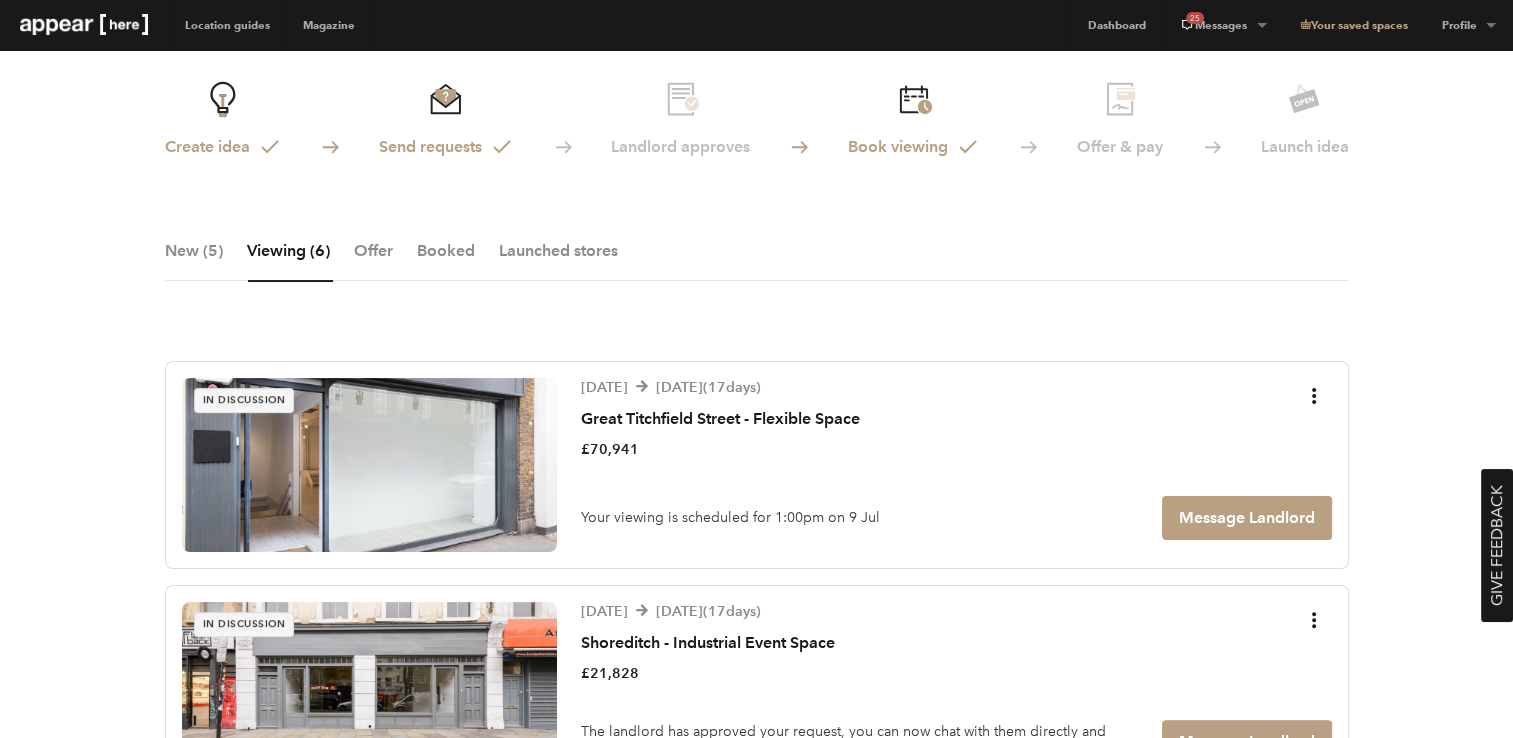 scroll, scrollTop: 0, scrollLeft: 0, axis: both 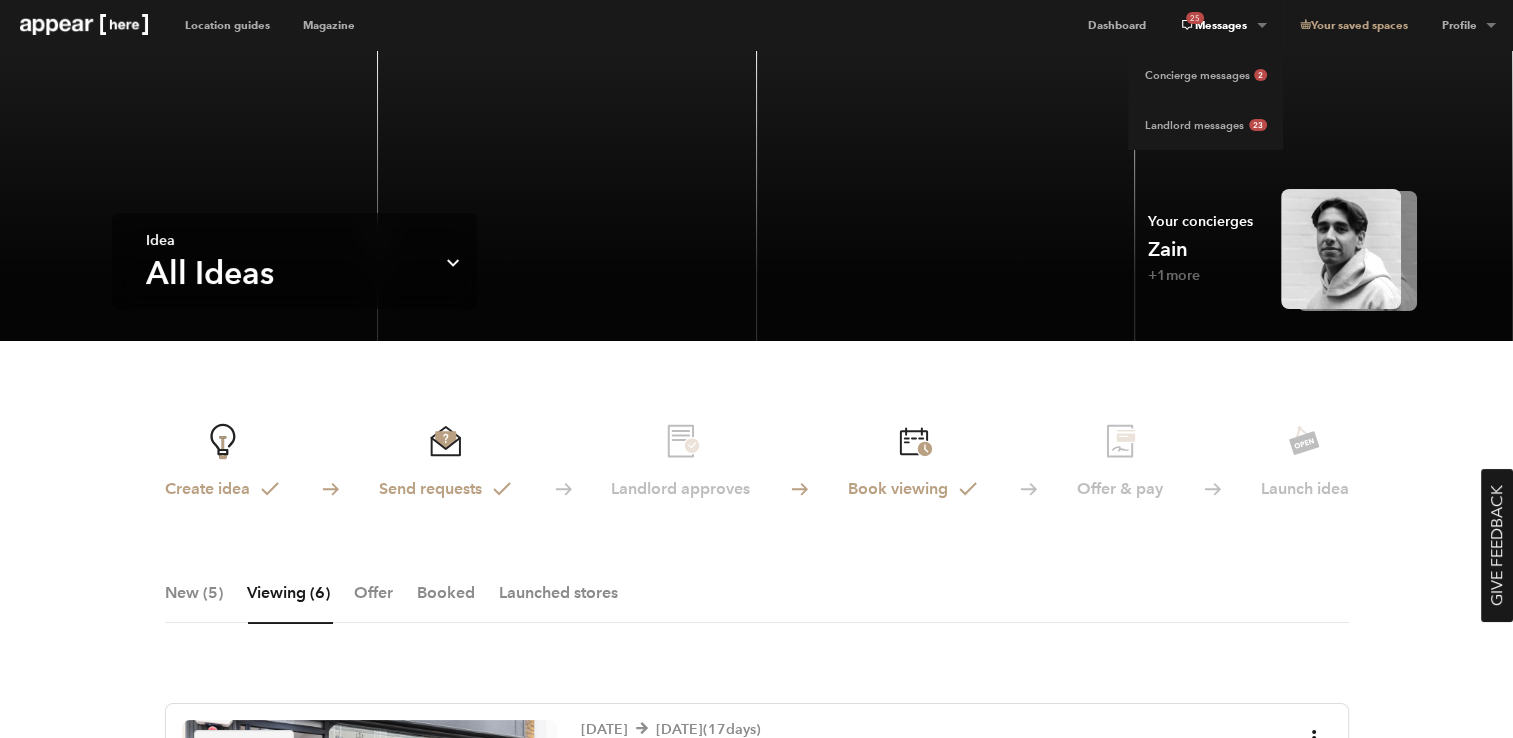 click on "25
Messages" at bounding box center [1222, 25] 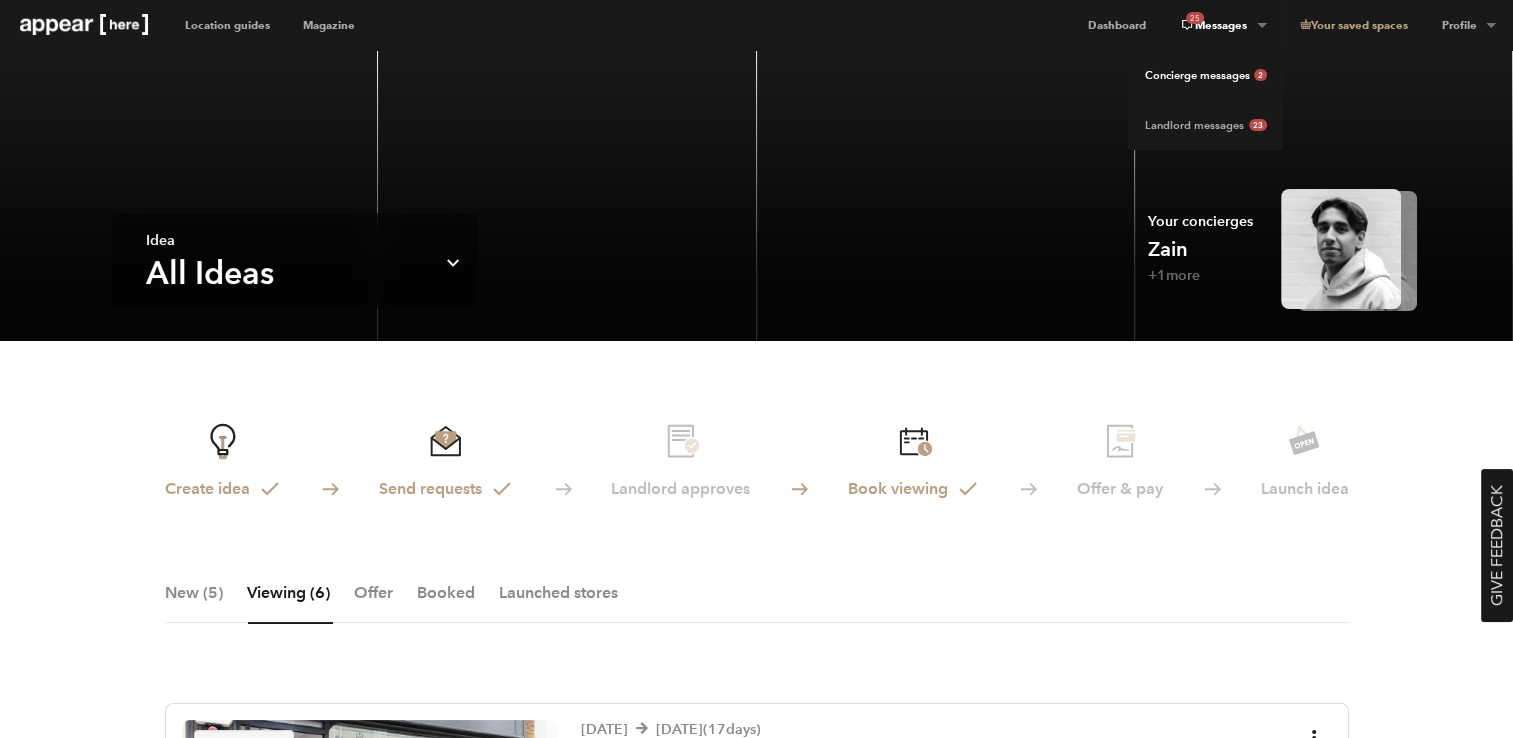 click on "Concierge messages
2" at bounding box center (1205, 75) 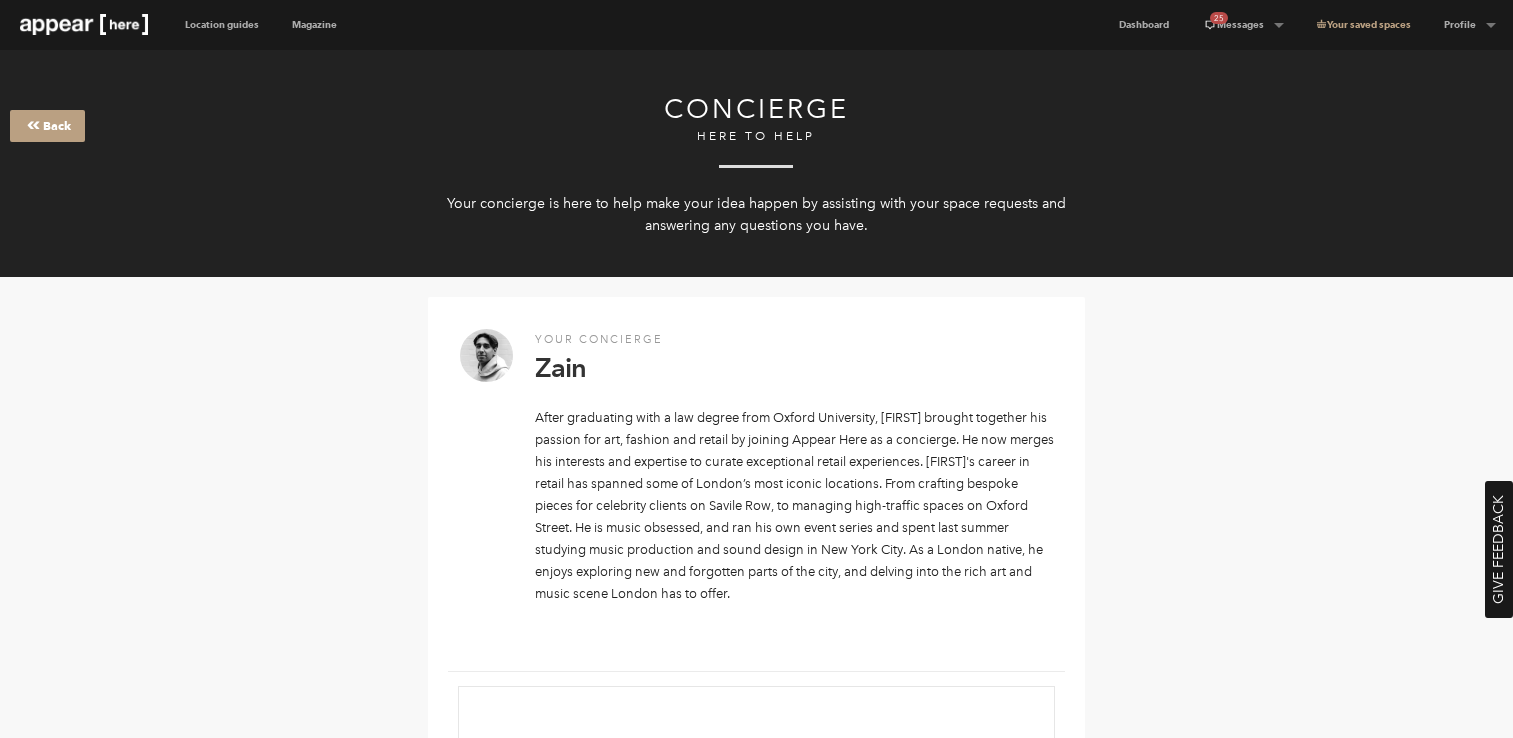 scroll, scrollTop: 0, scrollLeft: 0, axis: both 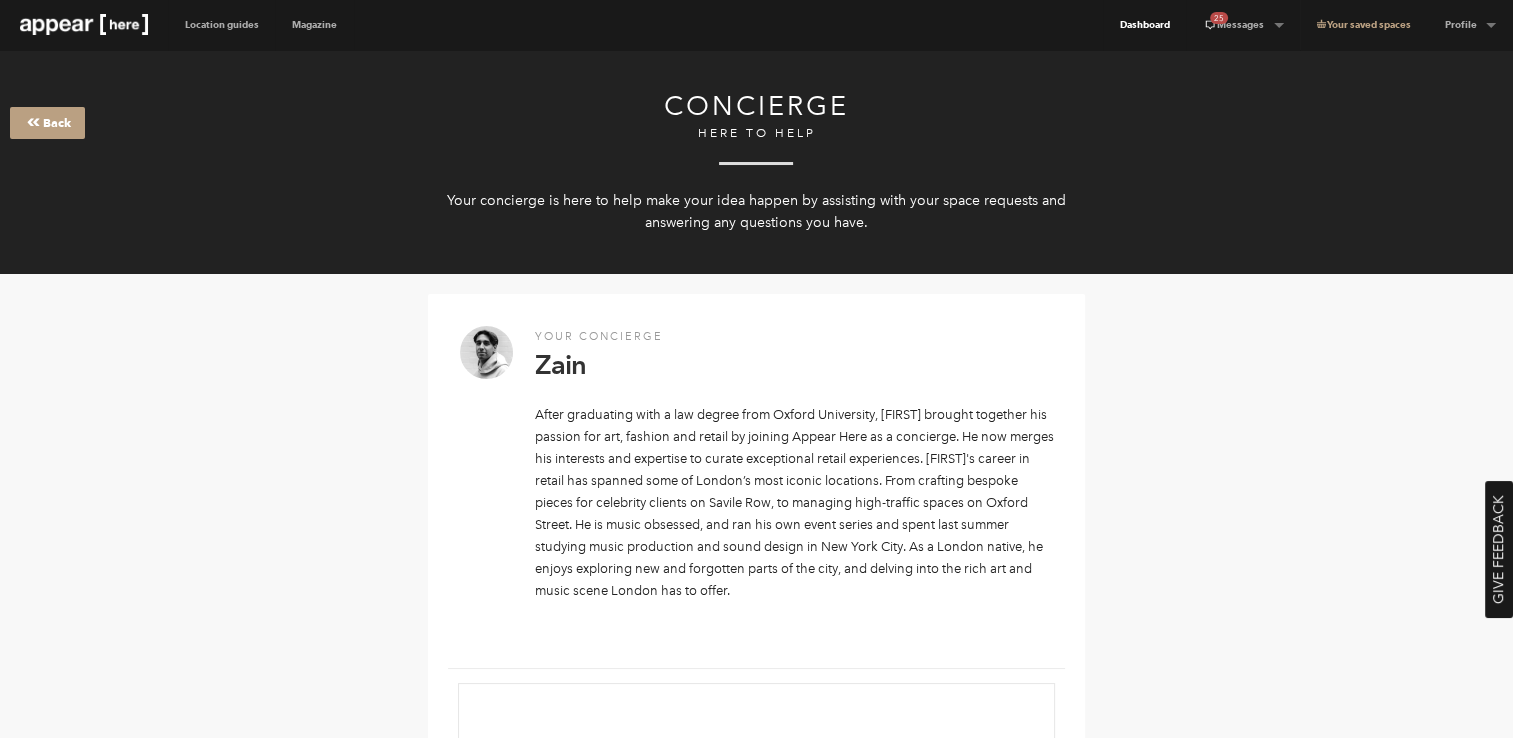 click on "Dashboard" at bounding box center [1144, 25] 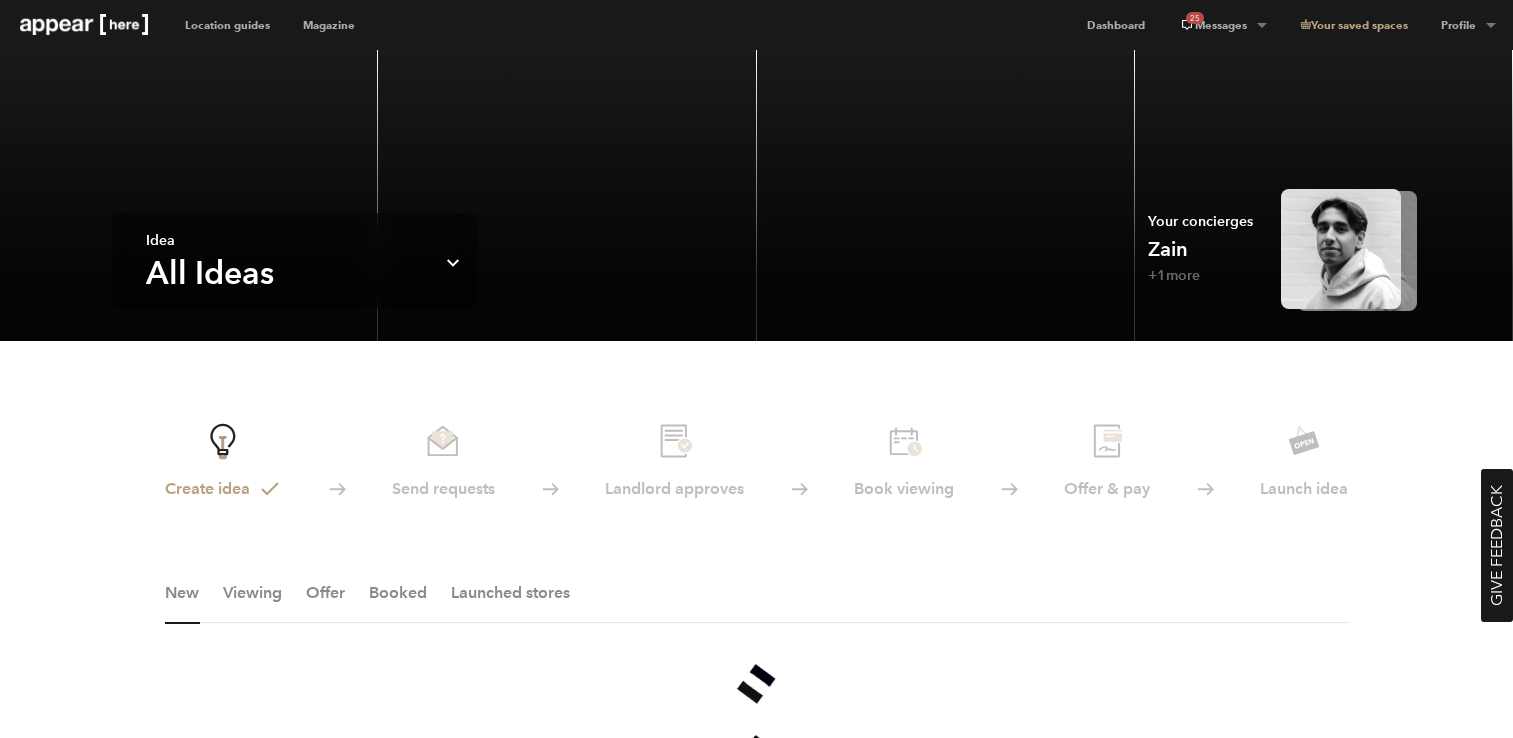 scroll, scrollTop: 0, scrollLeft: 0, axis: both 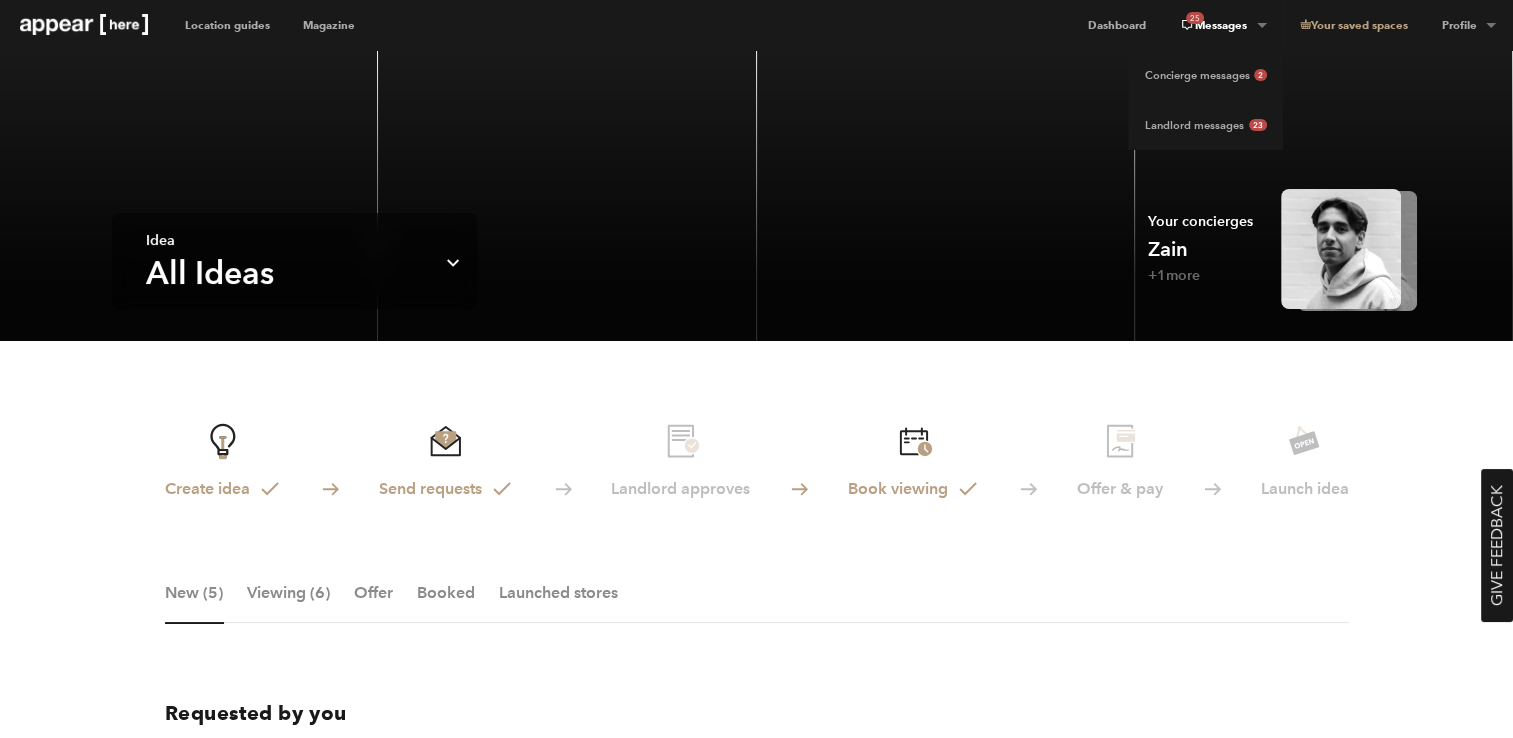 click on "25
Messages" at bounding box center (1222, 25) 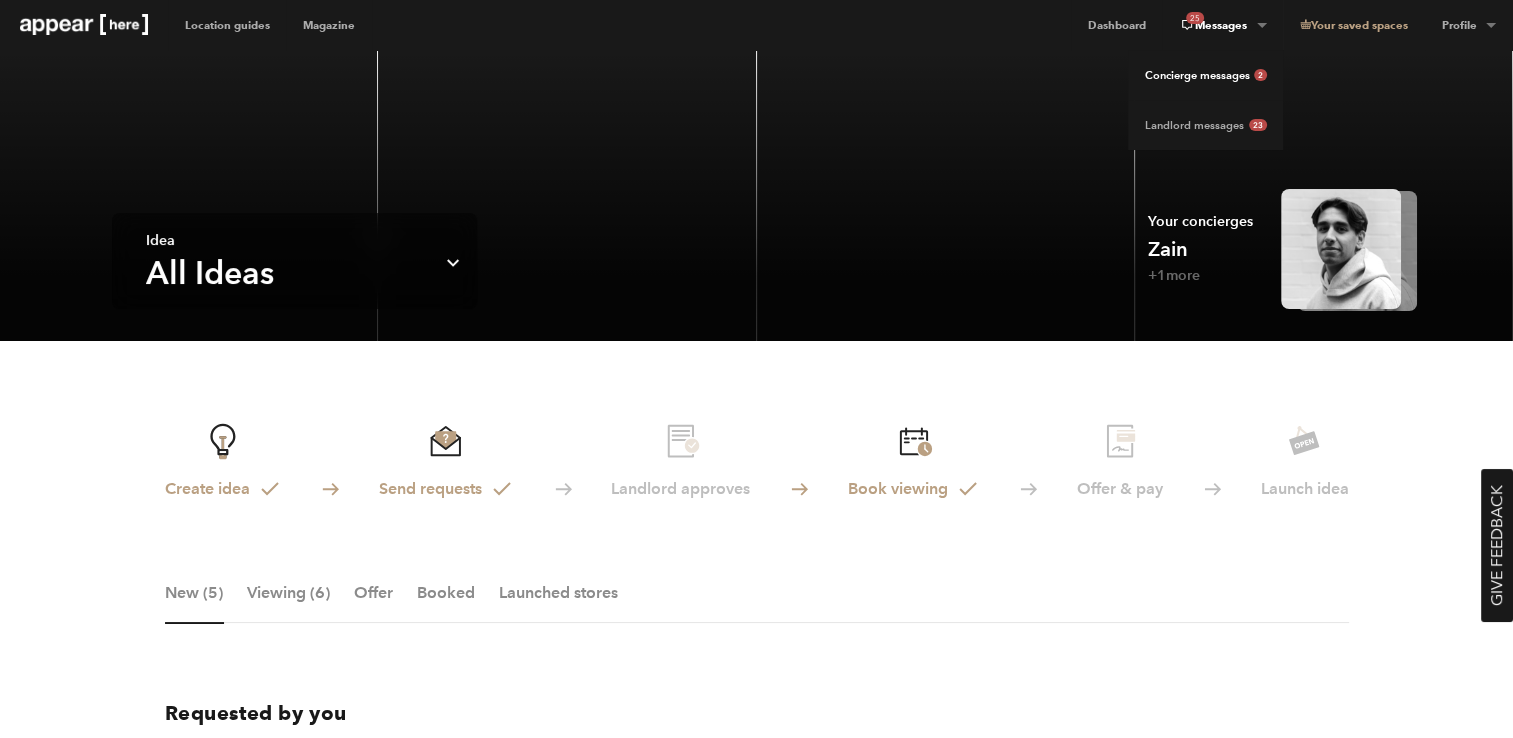 click on "Concierge messages
2" at bounding box center (1205, 75) 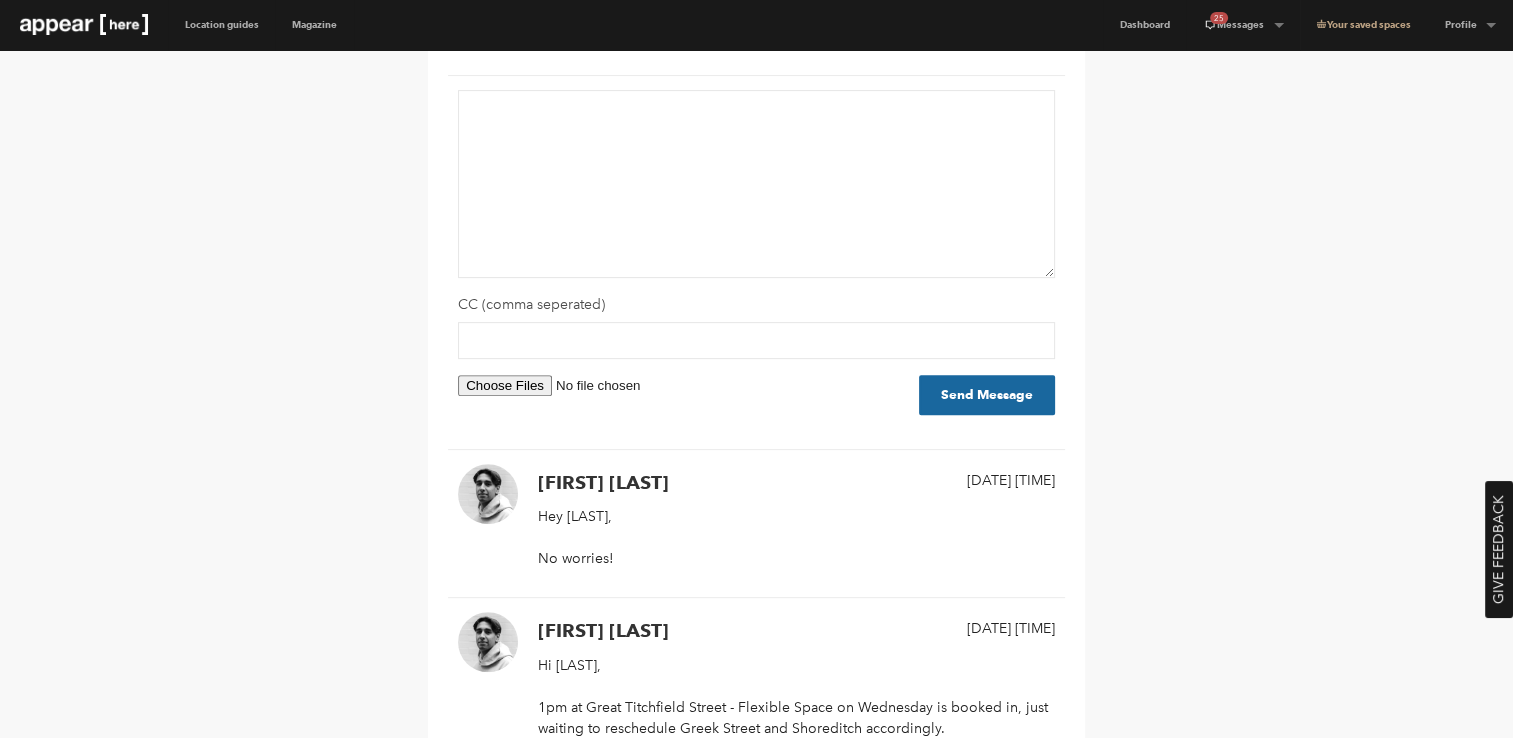 scroll, scrollTop: 581, scrollLeft: 0, axis: vertical 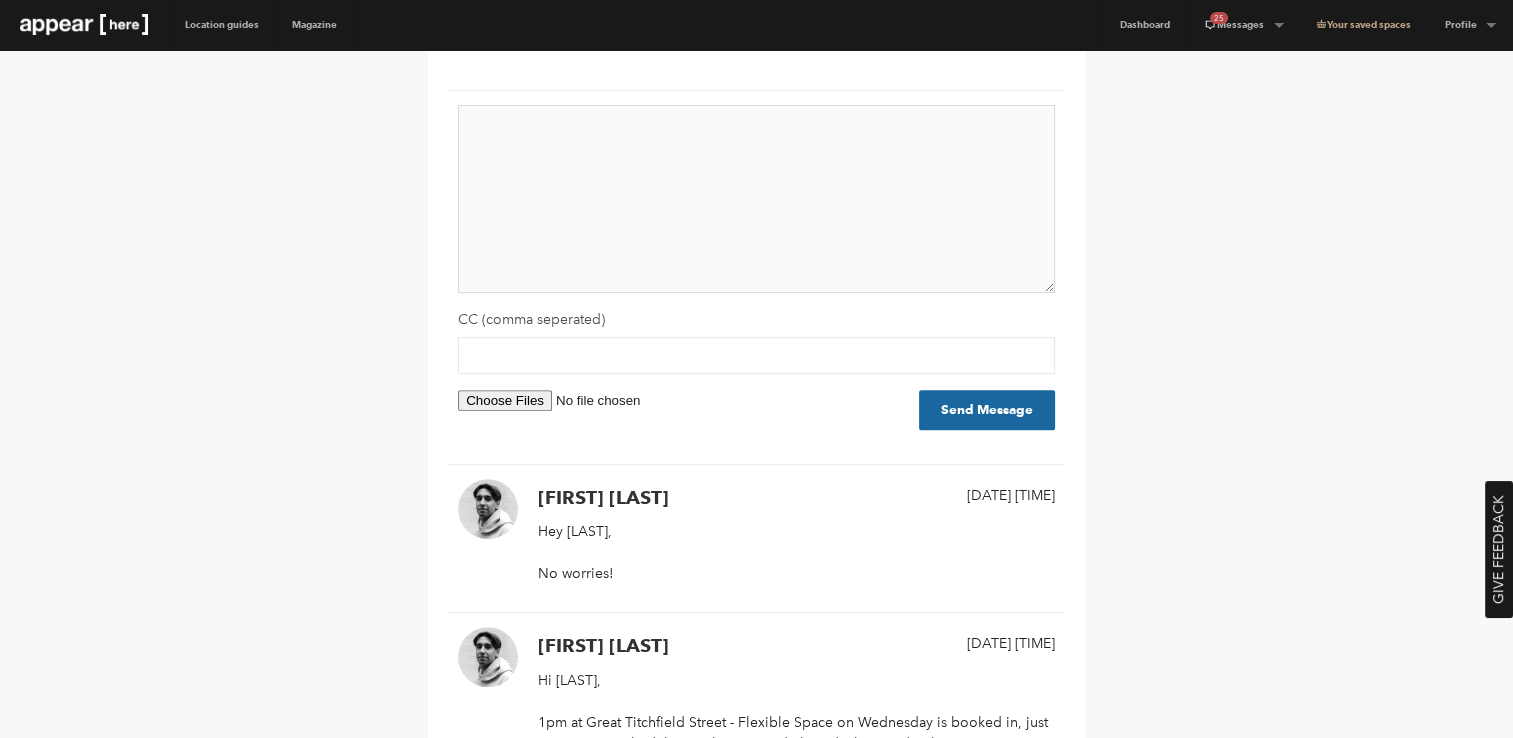 click at bounding box center (756, 199) 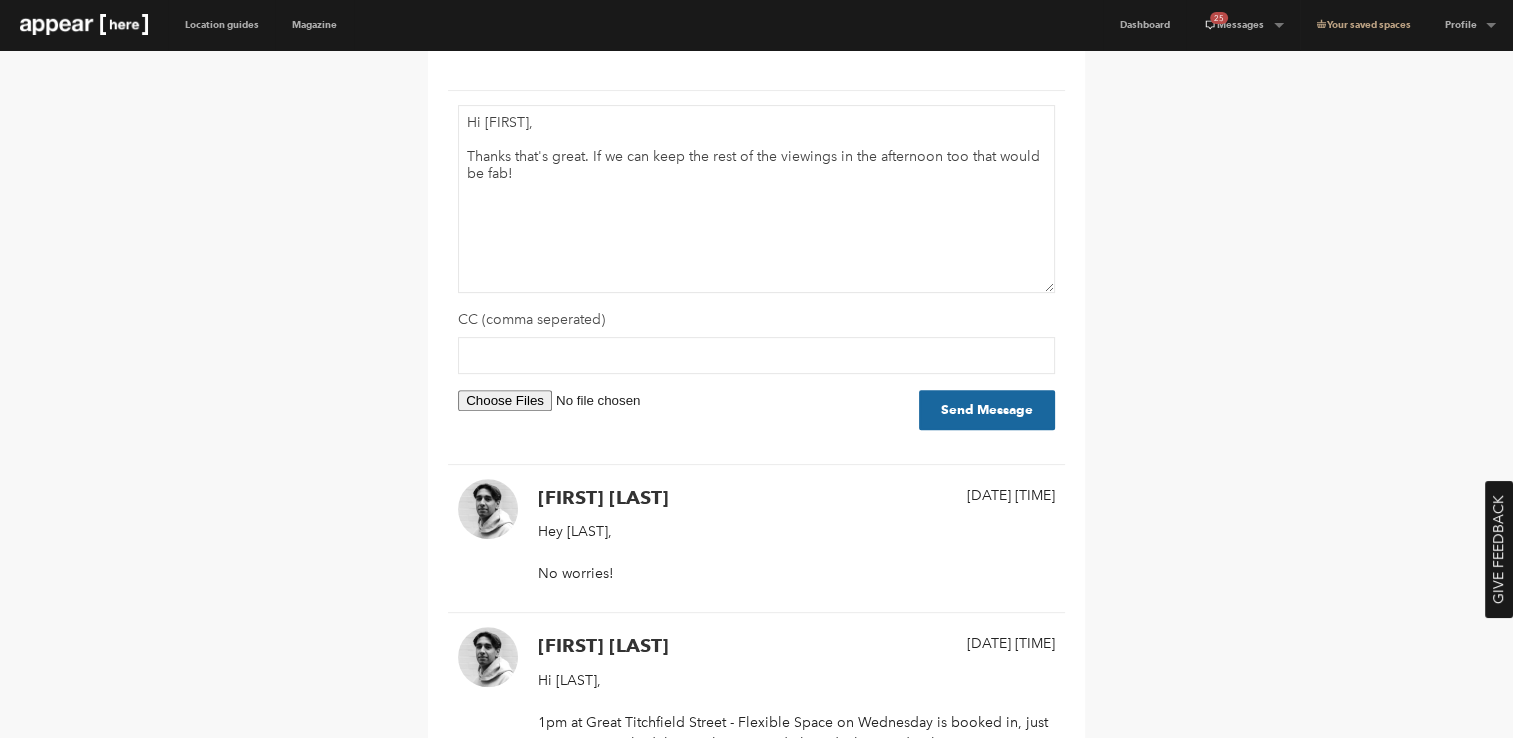 click on "Your concierge
[FIRST]
After graduating with a law degree from [UNIVERSITY], [FIRST] brought together his passion for art, fashion and retail by joining Appear Here as a concierge. He now merges his interests and expertise to curate exceptional retail experiences. [FIRST]'s career in retail has spanned some of [CITY]’s most iconic locations. From crafting bespoke pieces for celebrity clients on Savile Row, to managing high-traffic spaces on Oxford Street. He is music obsessed, and ran his own event series and spent last summer studying music production and sound design in New York City. As a [CITY] native, he enjoys exploring new and forgotten parts of the city, and delving into the rich art and music scene [CITY] has to offer.
Hi [FIRST],
Thanks that's great. If we can keep the rest of the viewings in the afternoon too that would be fab! CC (comma seperated) Send Message Attachments will not be included inline. 7 July 2025 12:39 [FIRST]  [LAST] Hey Jemima,
No worries! [FIRST]  [LAST]" at bounding box center [756, 2487] 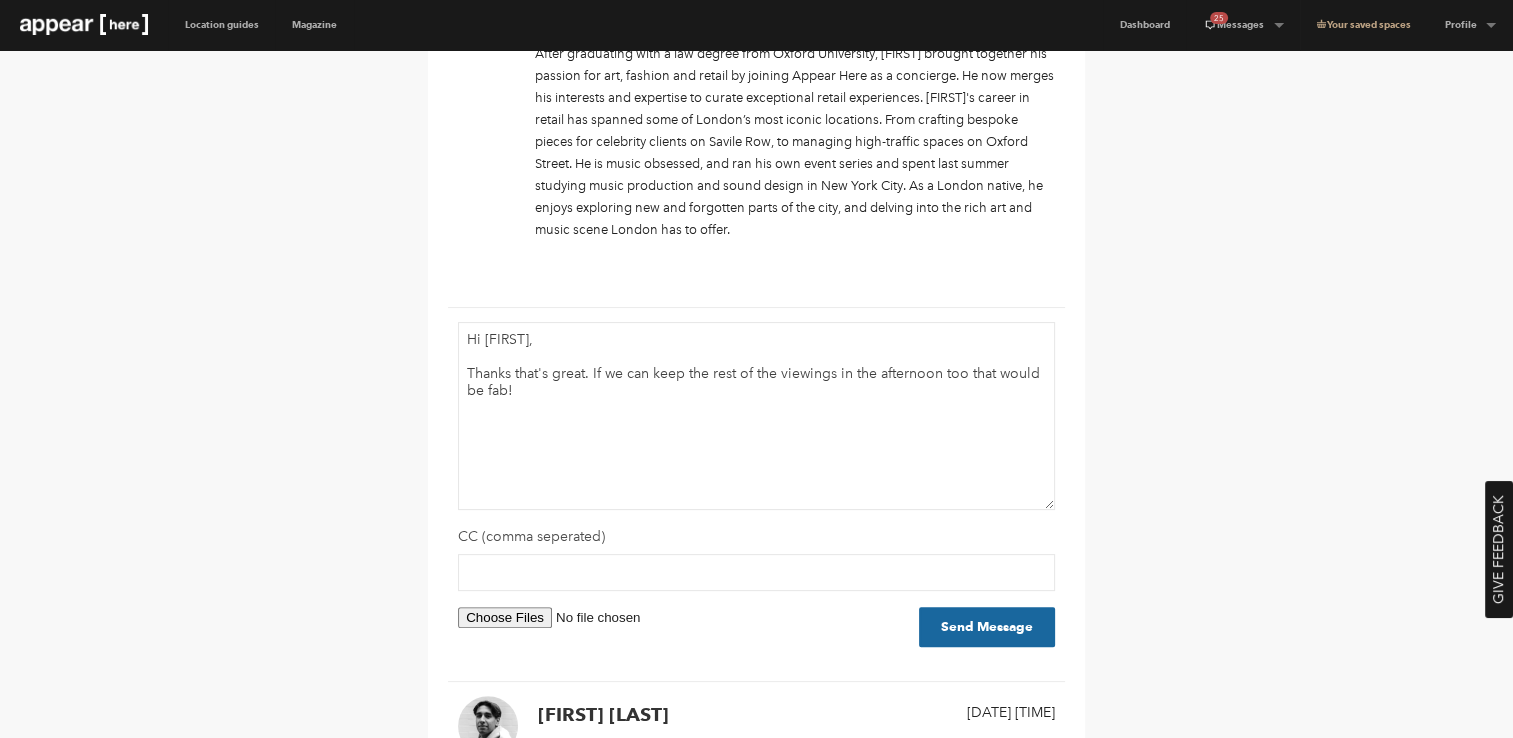 scroll, scrollTop: 428, scrollLeft: 0, axis: vertical 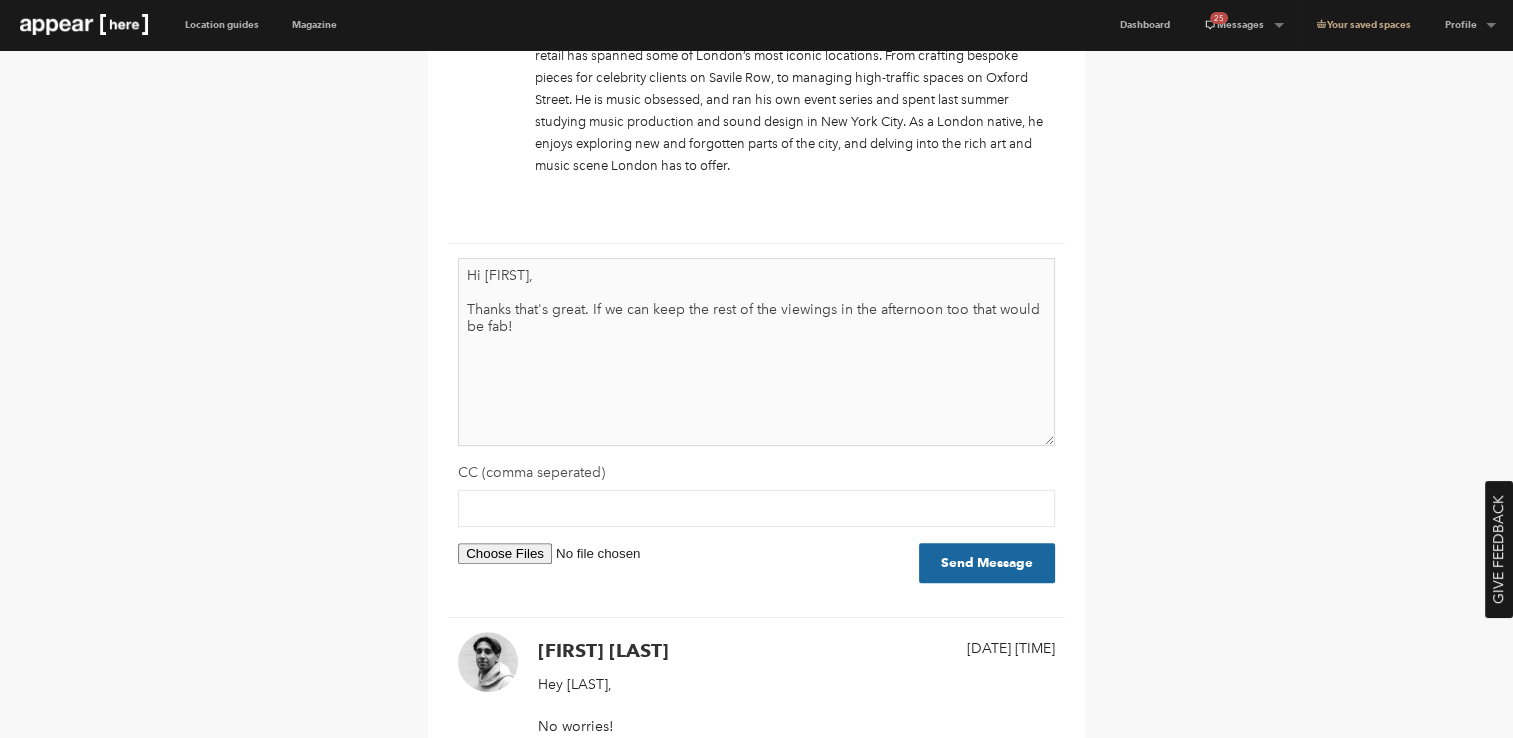 click on "Hi [FIRST],
Thanks that's great. If we can keep the rest of the viewings in the afternoon too that would be fab!" at bounding box center [756, 352] 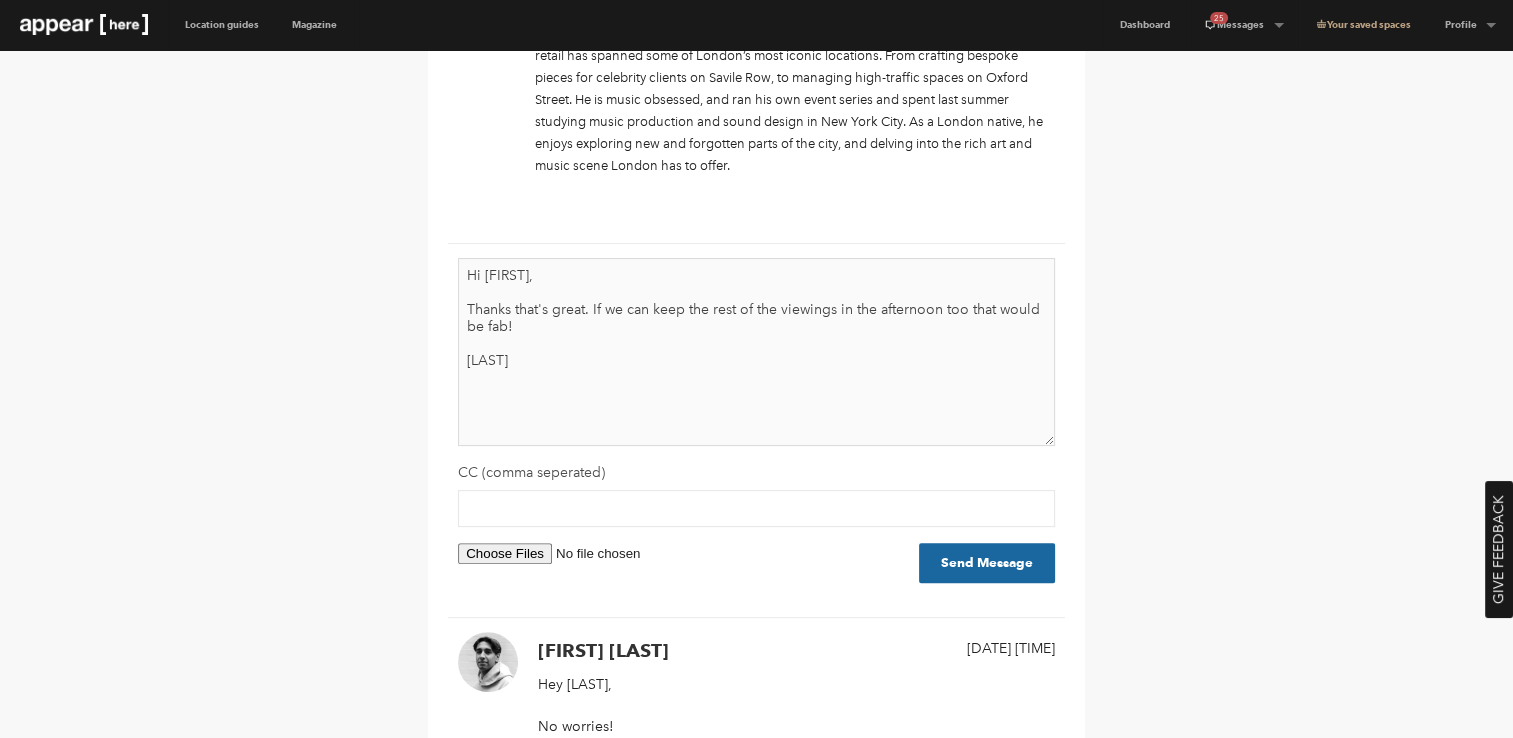 click on "Hi [FIRST],
Thanks that's great. If we can keep the rest of the viewings in the afternoon too that would be fab!
[LAST]" at bounding box center (756, 352) 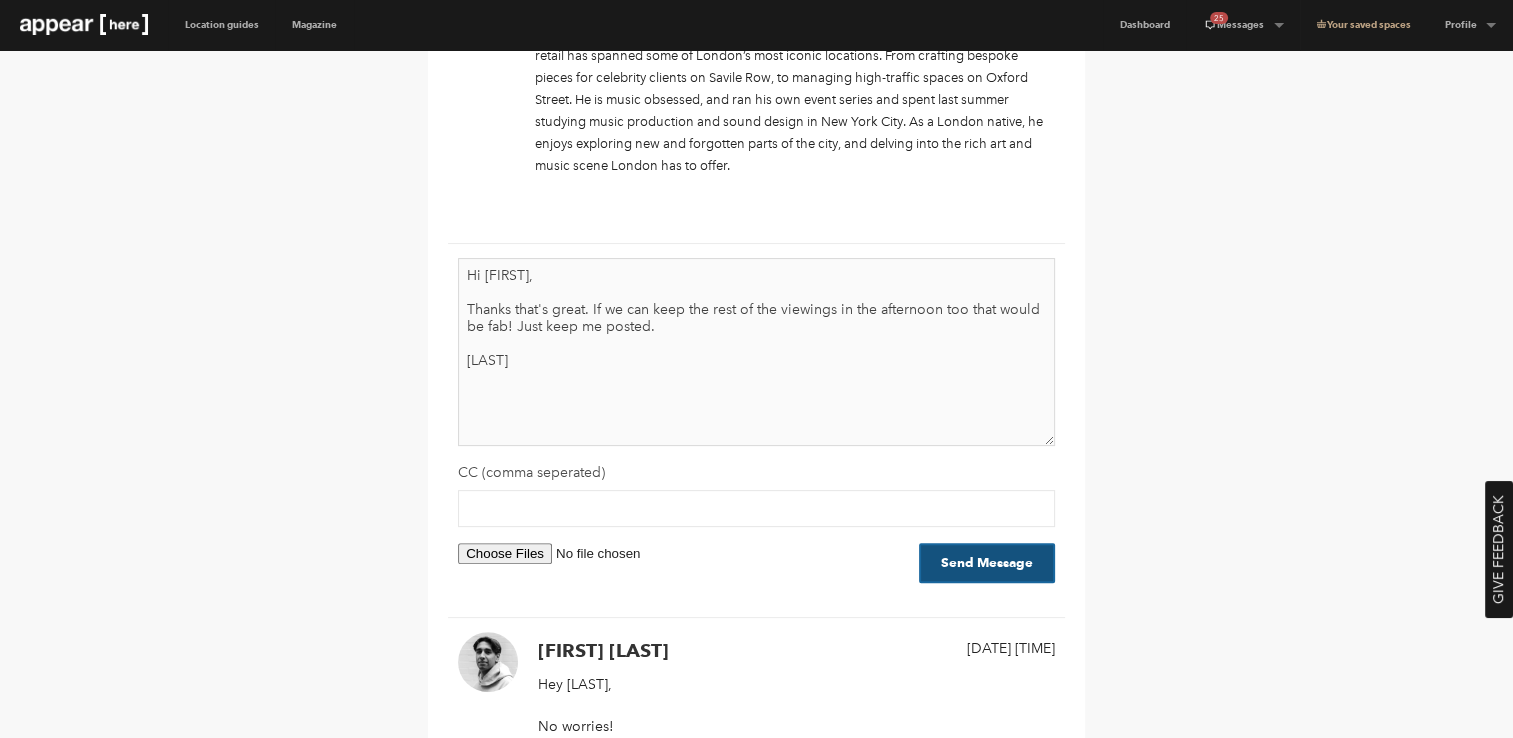 type on "Hi [FIRST],
Thanks that's great. If we can keep the rest of the viewings in the afternoon too that would be fab! Just keep me posted.
[LAST]" 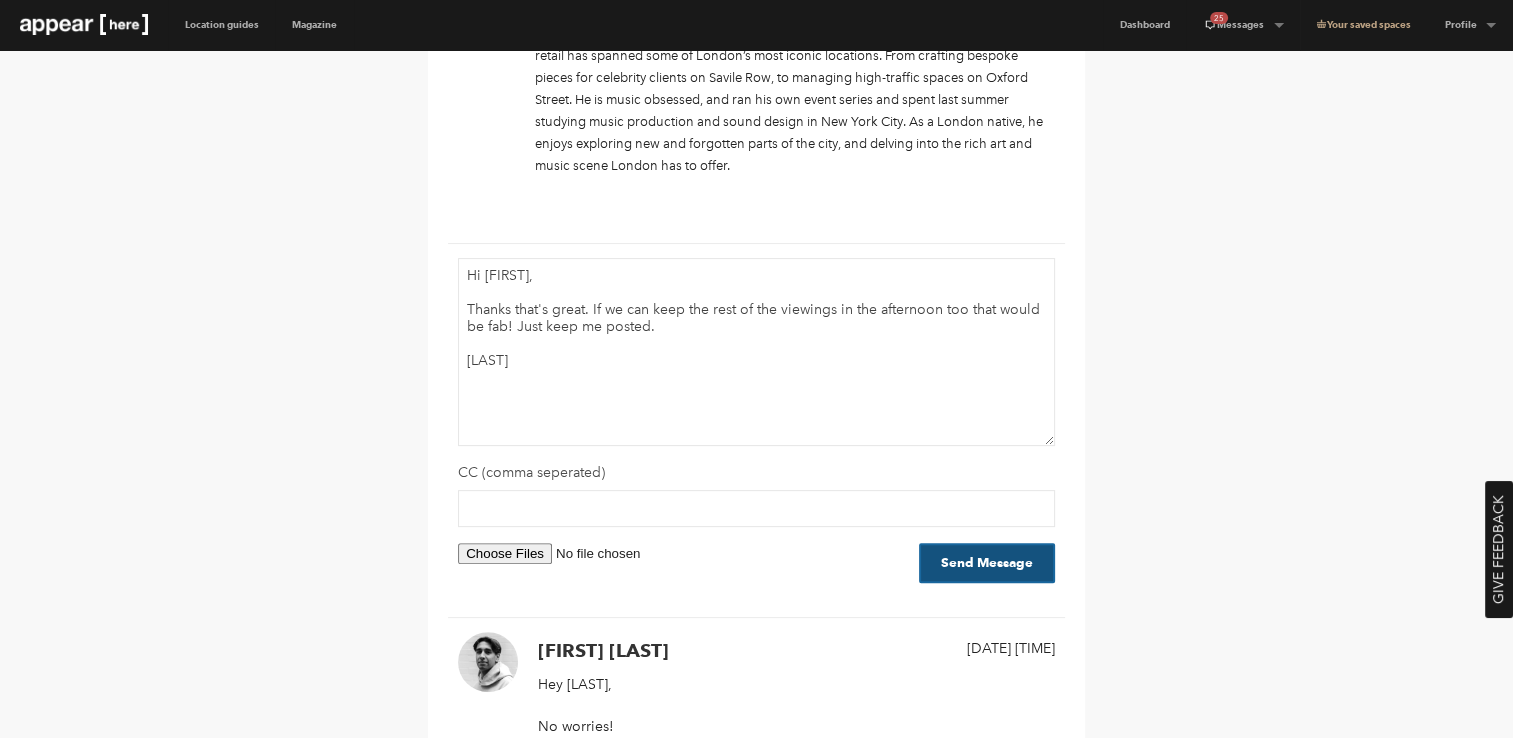 click on "Send Message" at bounding box center (987, 563) 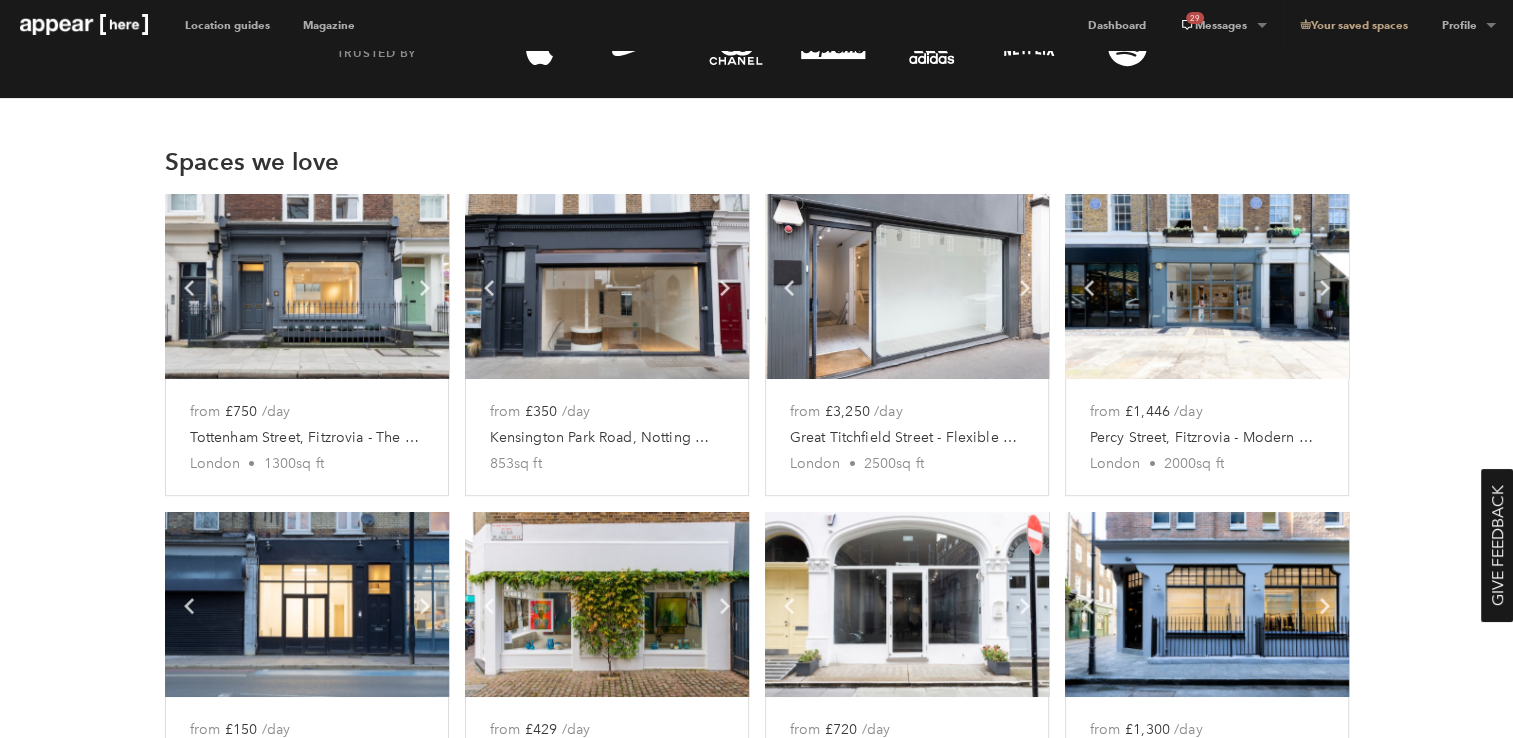 scroll, scrollTop: 0, scrollLeft: 0, axis: both 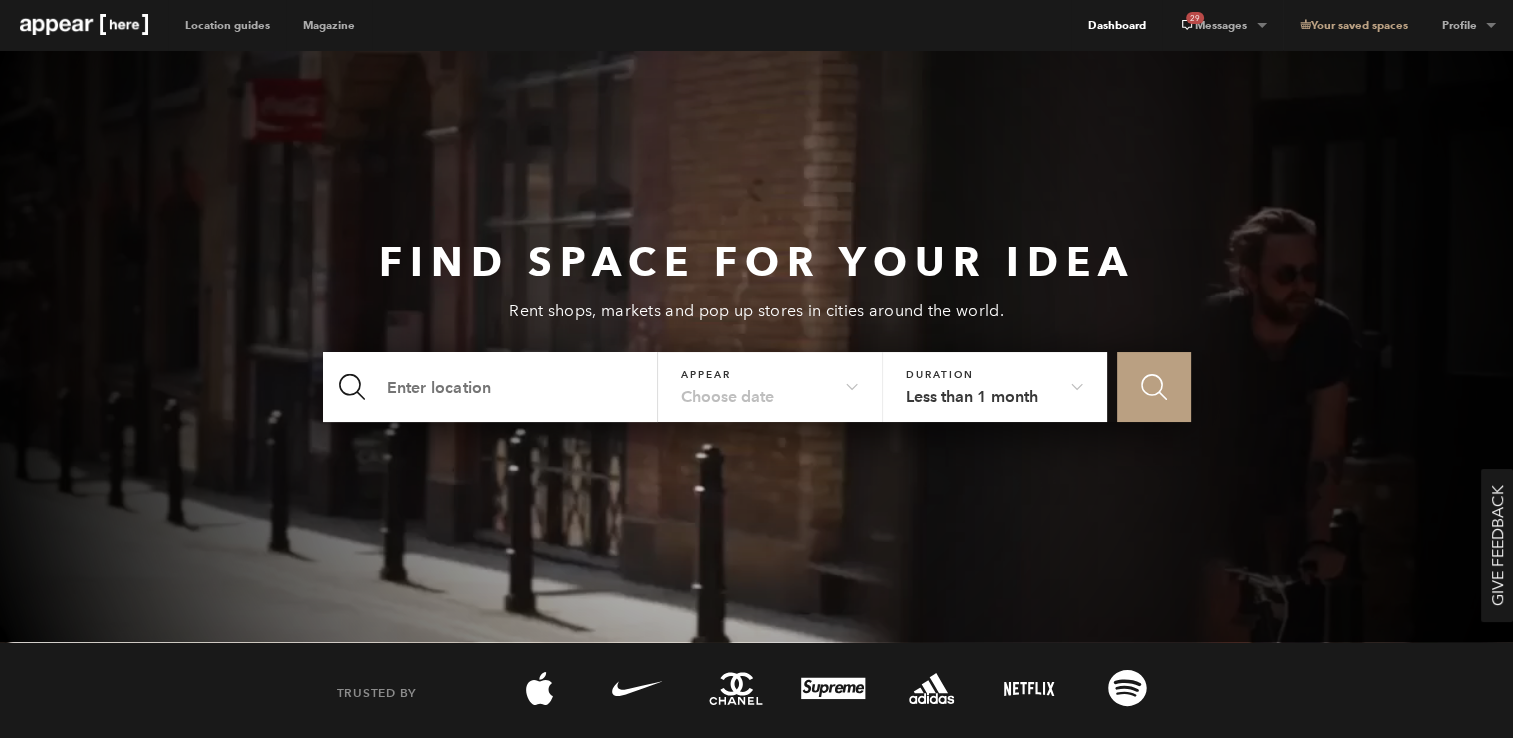 click on "Dashboard" at bounding box center [1116, 25] 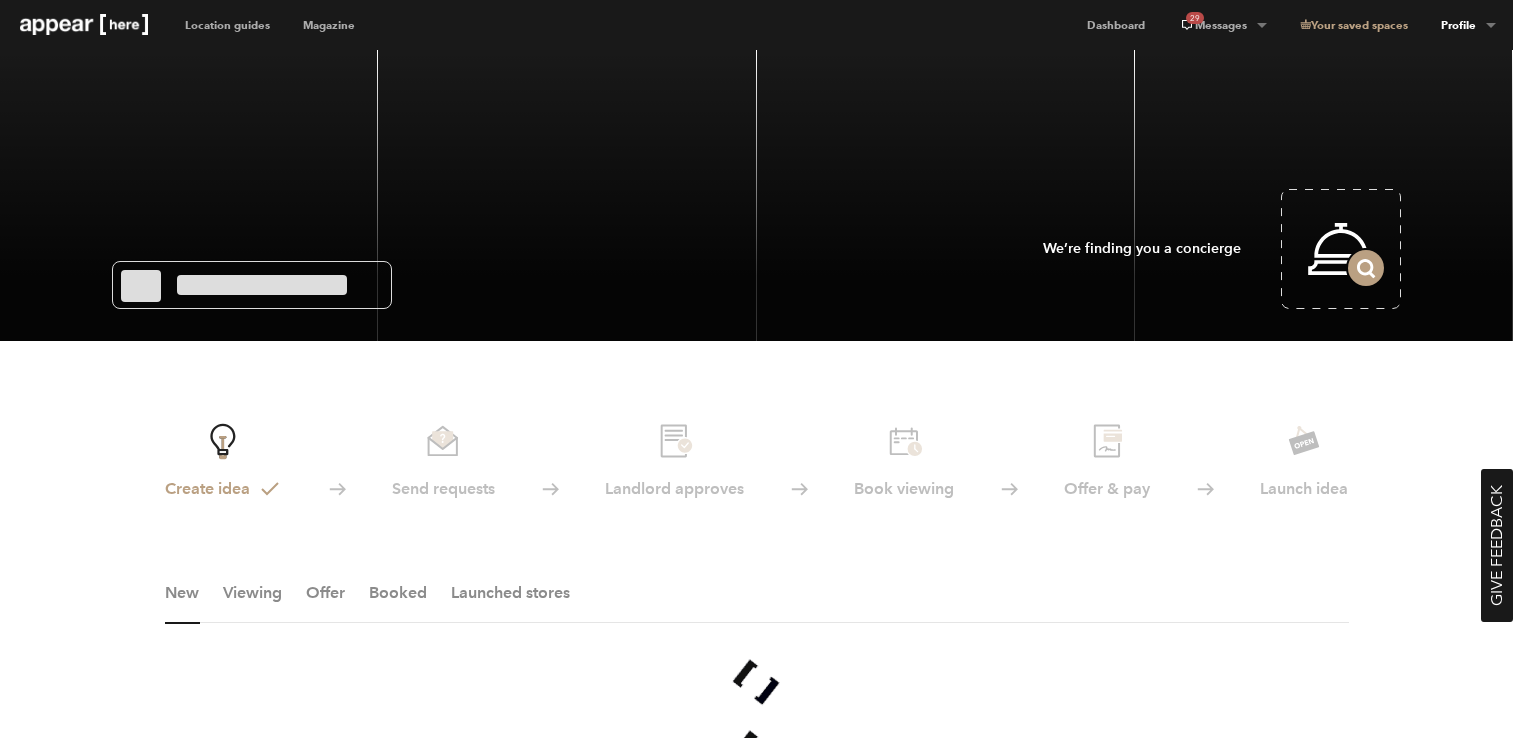 scroll, scrollTop: 0, scrollLeft: 0, axis: both 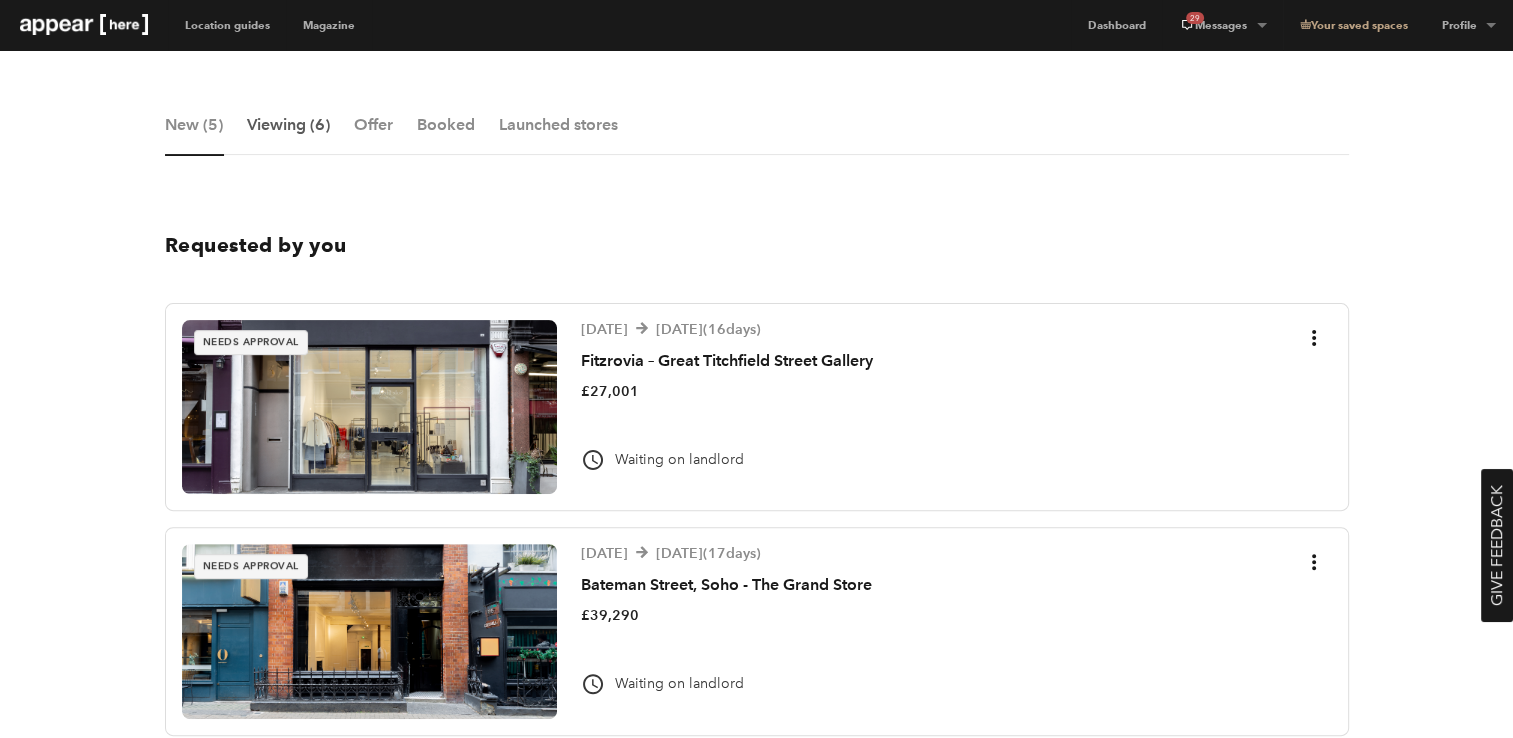 click on "Viewing   (6)" at bounding box center [288, 135] 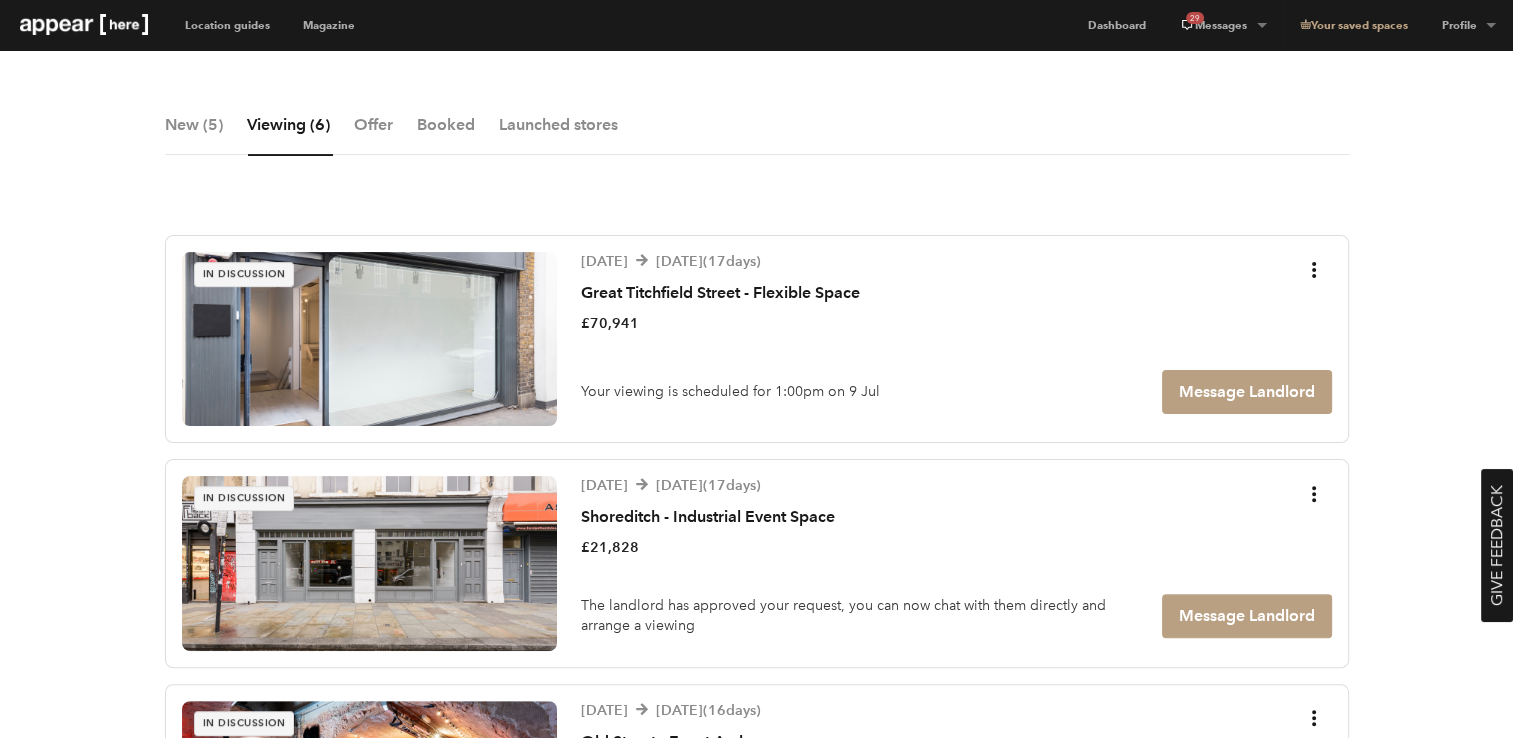click on "Your viewing is scheduled for 1:00pm on 9 Jul Message Landlord" at bounding box center (956, 392) 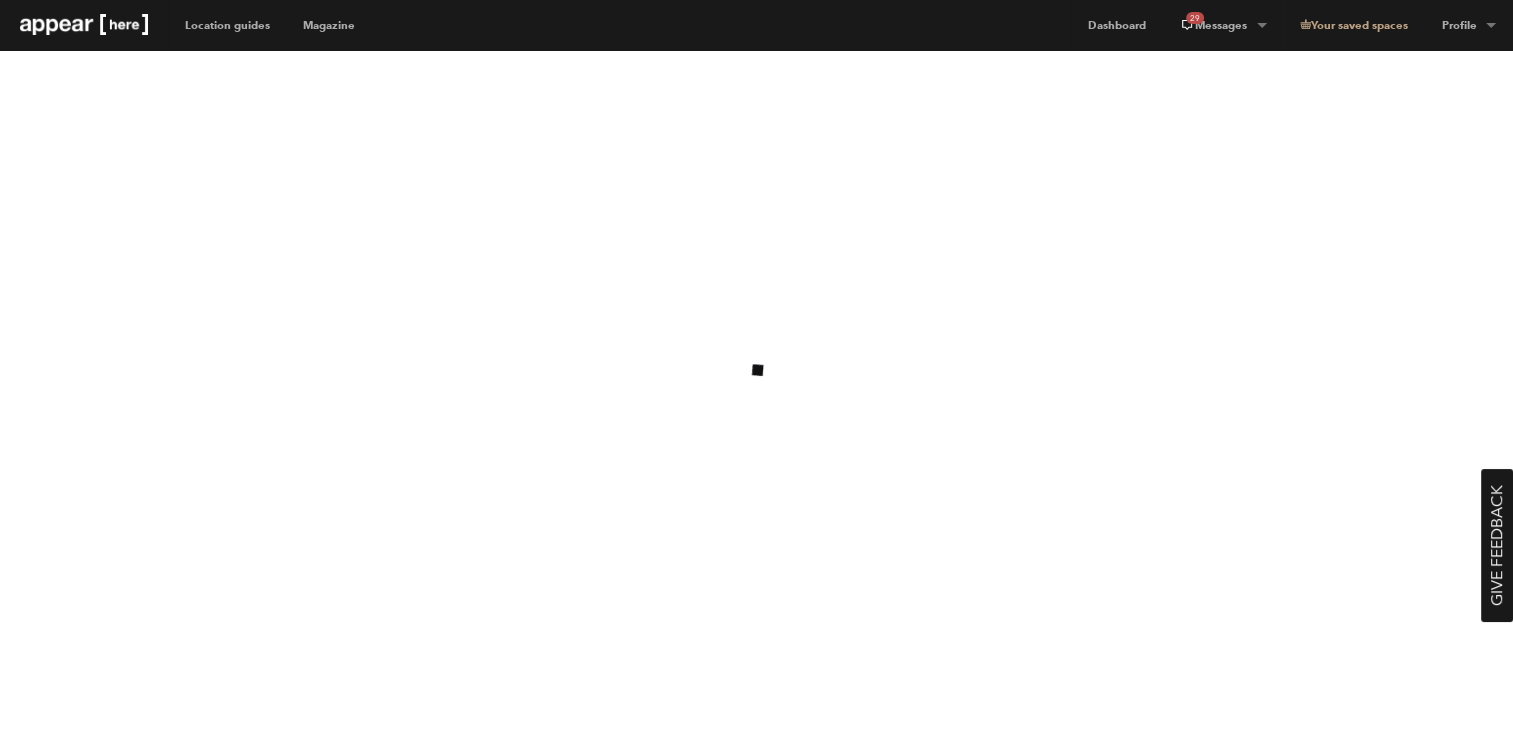 scroll, scrollTop: 0, scrollLeft: 0, axis: both 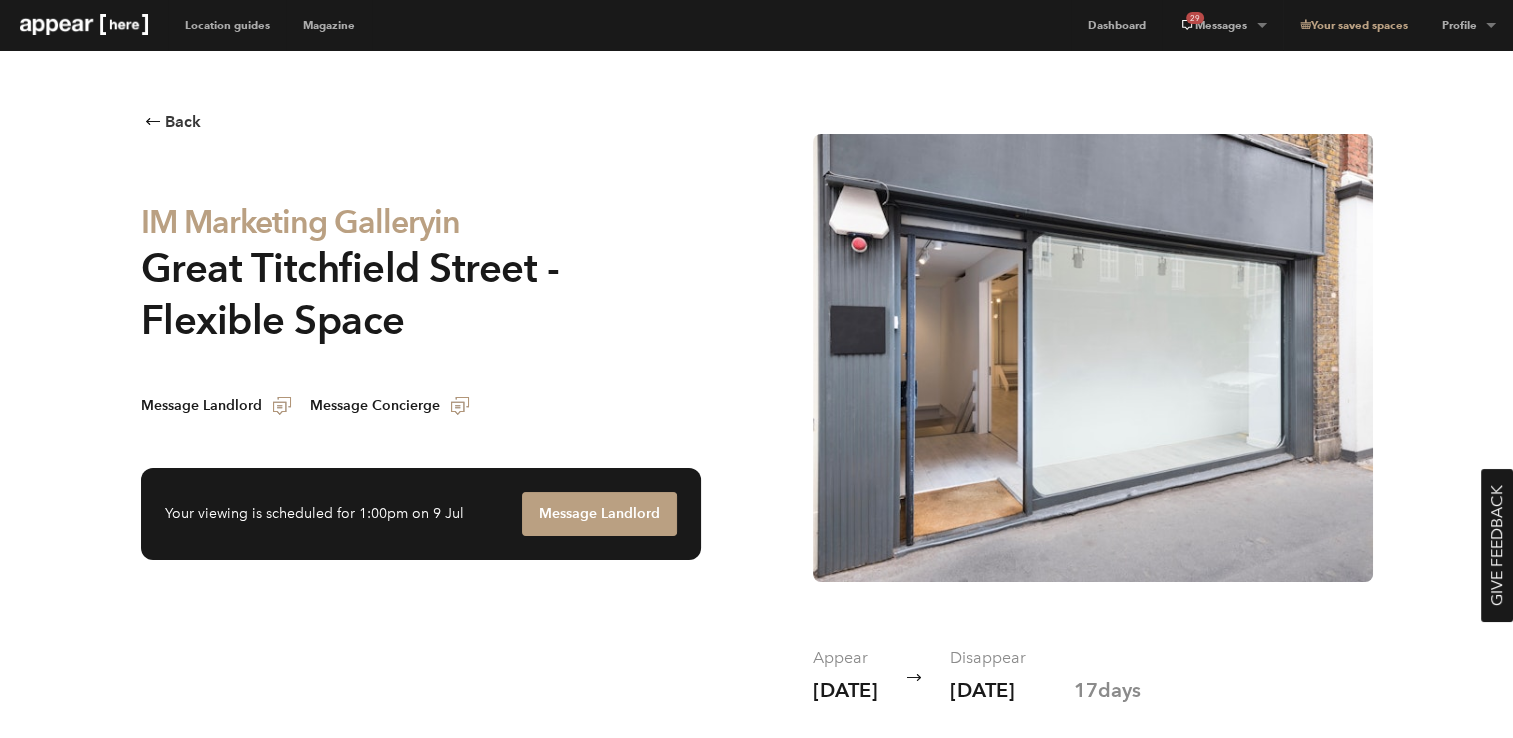 click at bounding box center (1093, 358) 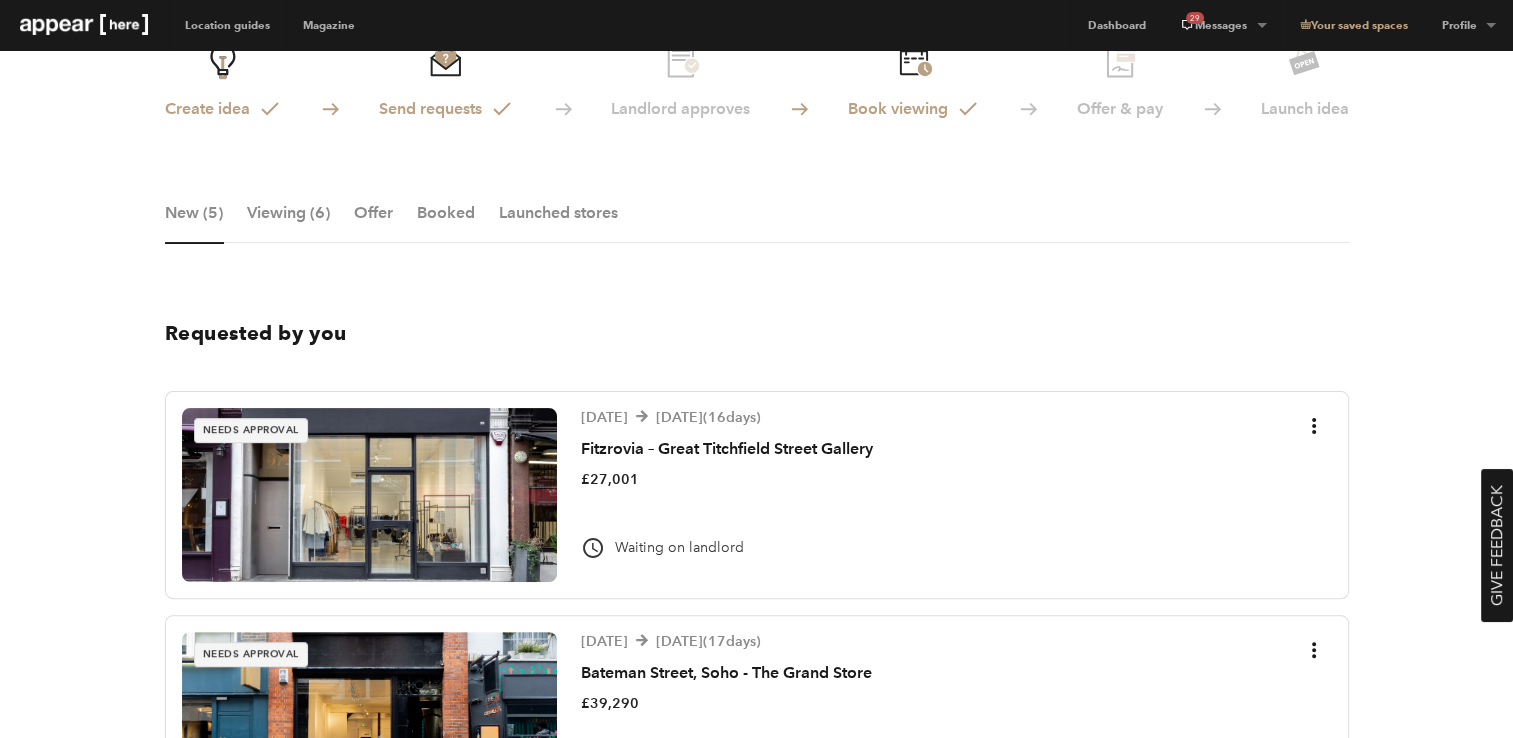 scroll, scrollTop: 388, scrollLeft: 0, axis: vertical 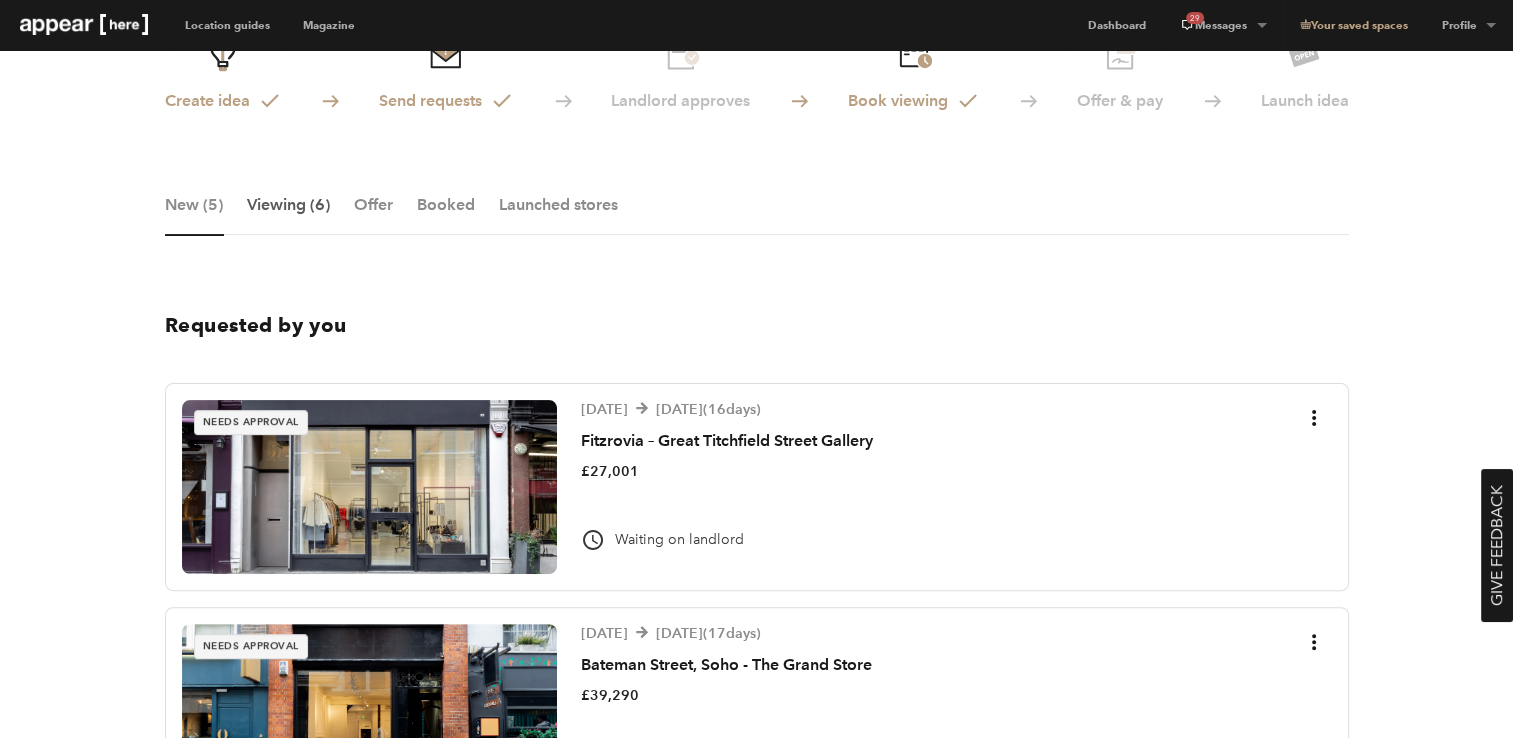 click on "Viewing   (6)" at bounding box center [288, 215] 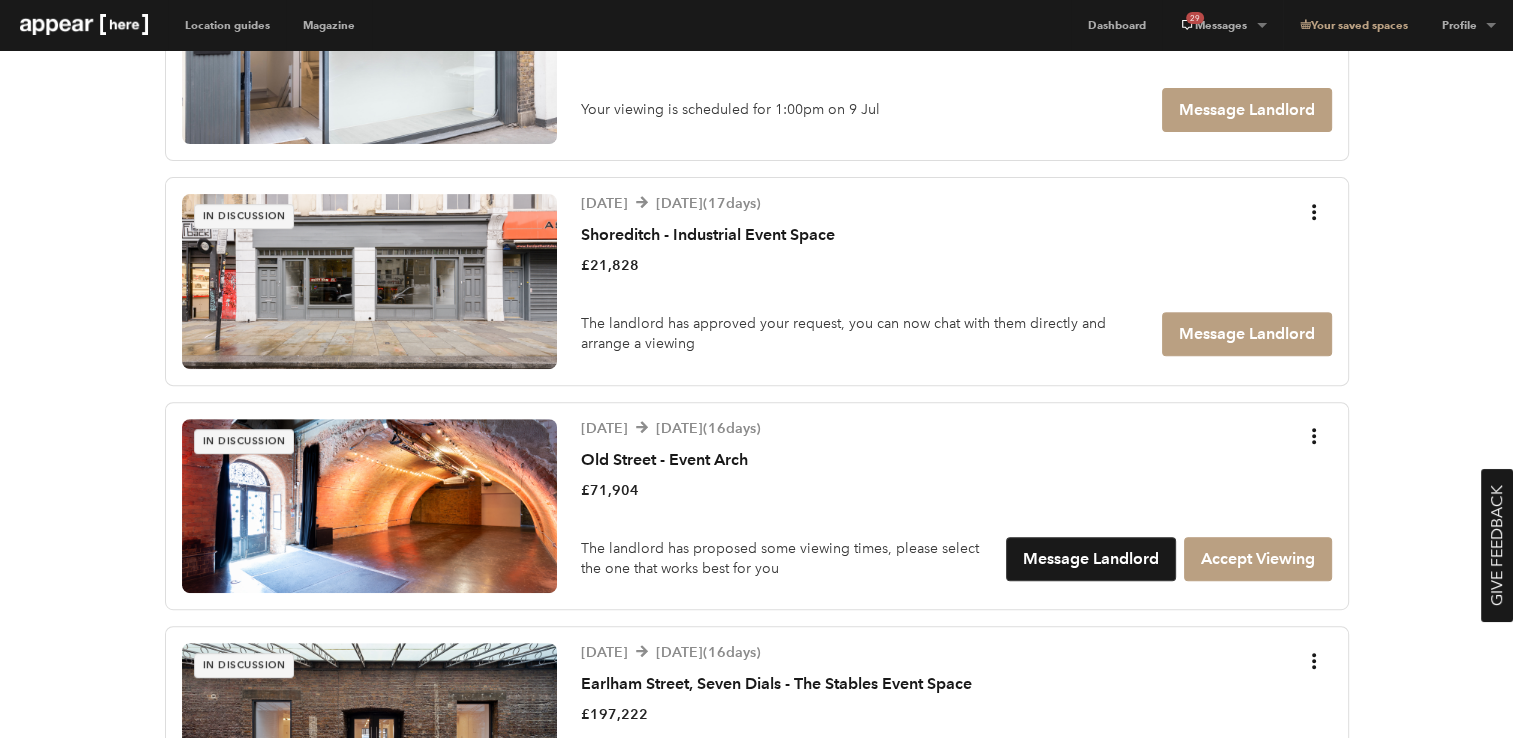 scroll, scrollTop: 762, scrollLeft: 0, axis: vertical 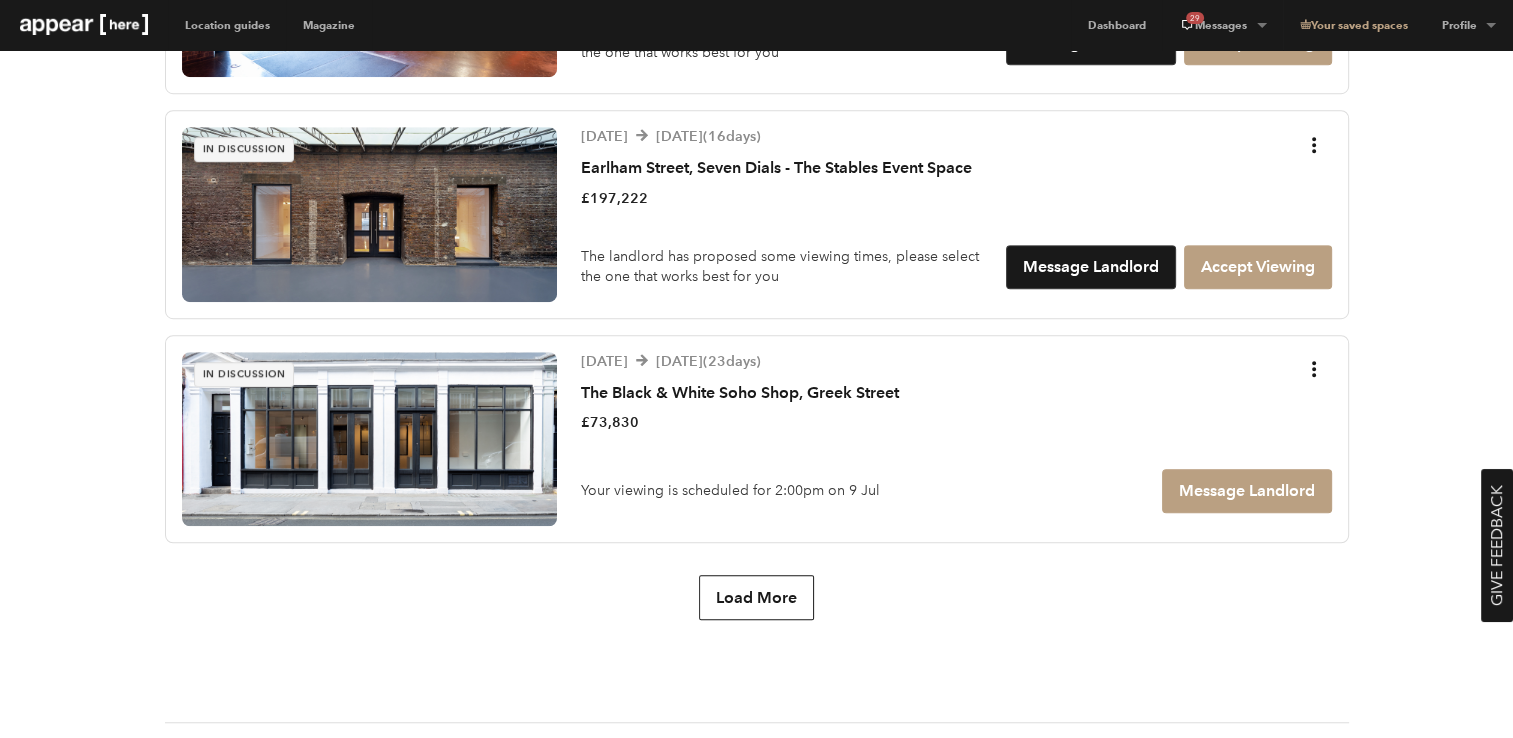 click at bounding box center [369, 439] 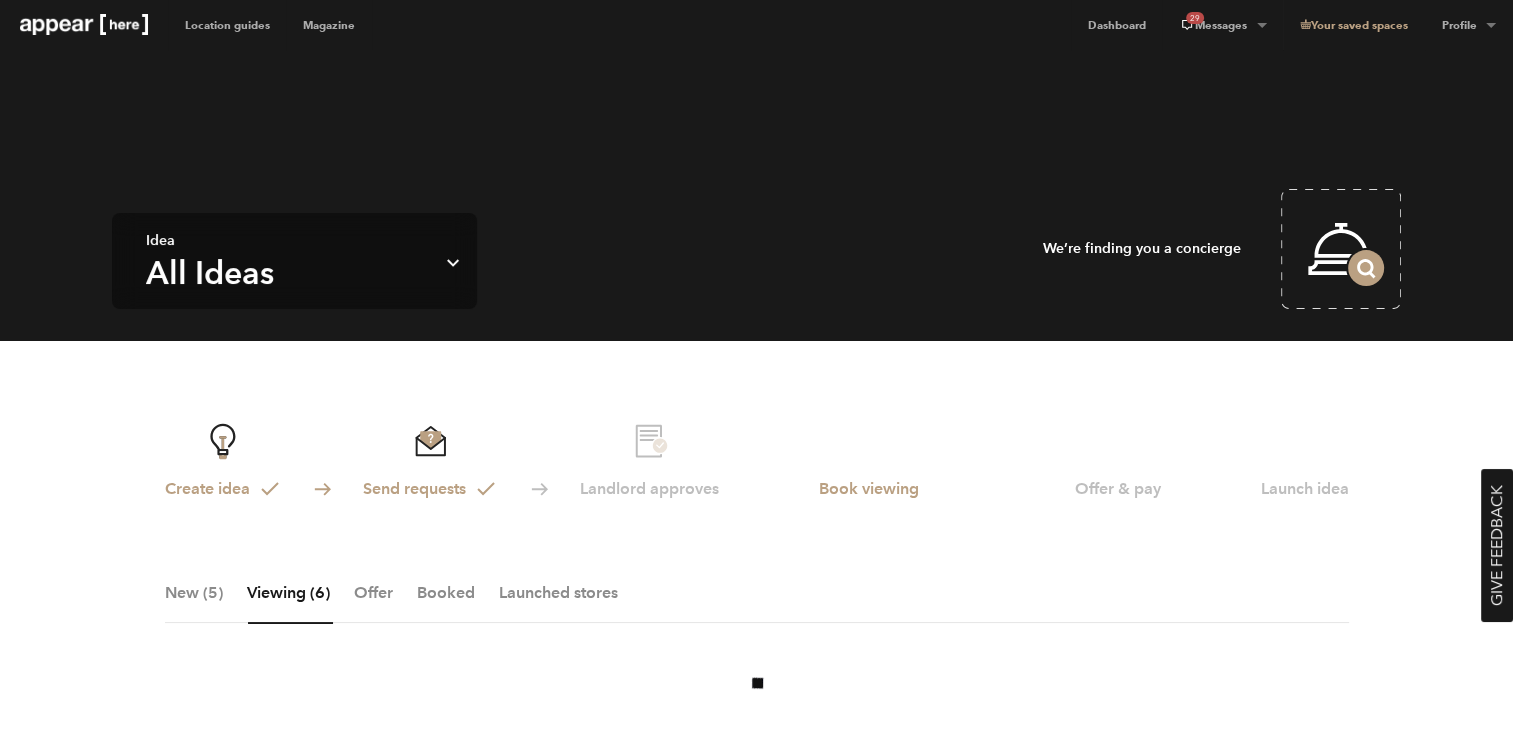 scroll, scrollTop: 534, scrollLeft: 0, axis: vertical 